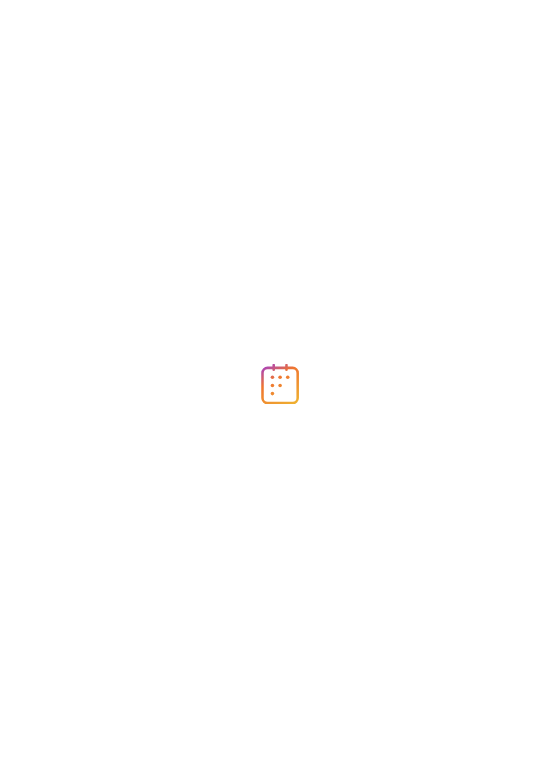 scroll, scrollTop: 0, scrollLeft: 0, axis: both 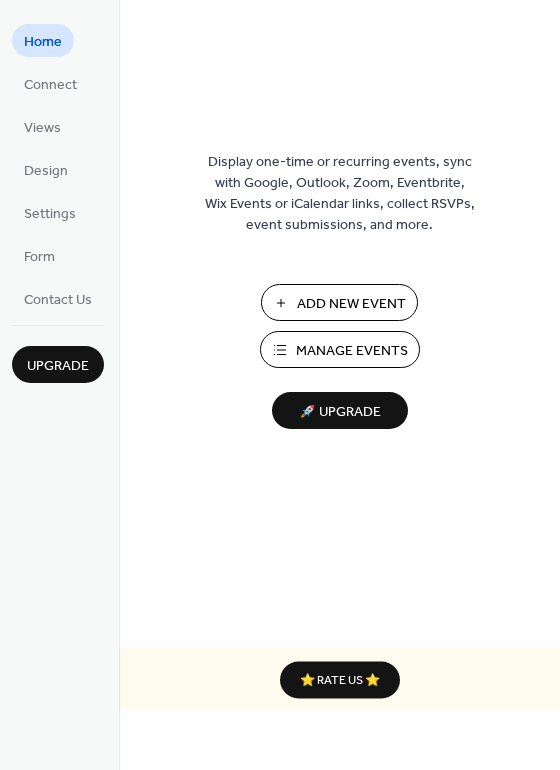 click on "Add New Event" at bounding box center [351, 304] 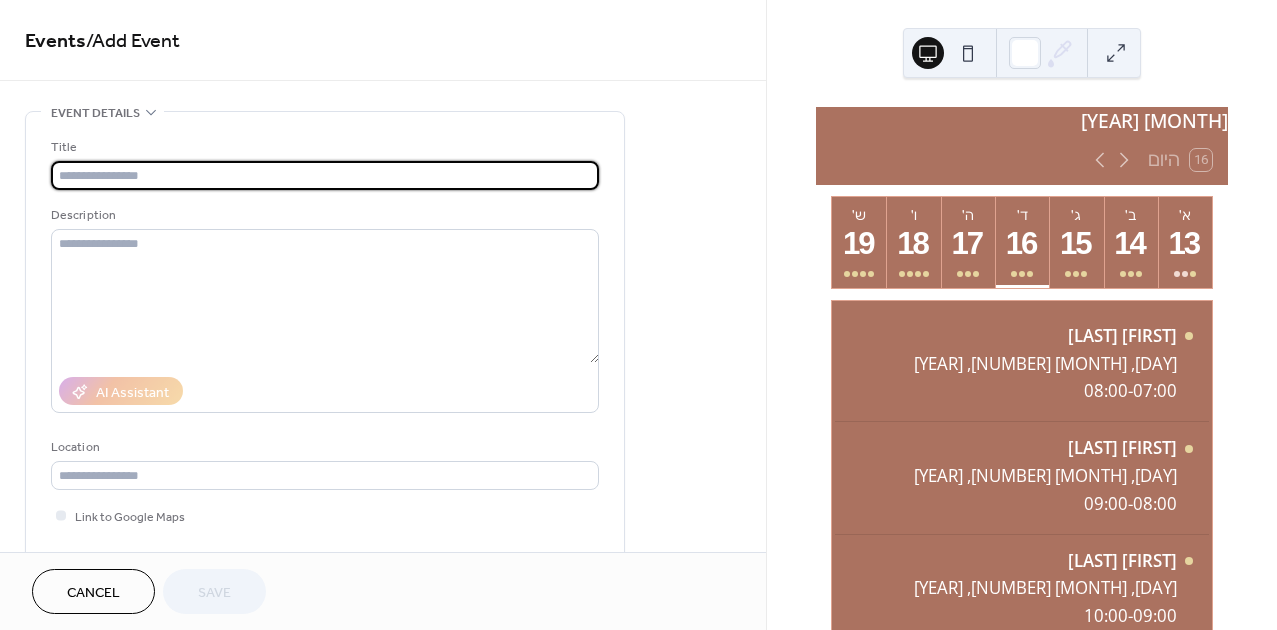 scroll, scrollTop: 0, scrollLeft: 0, axis: both 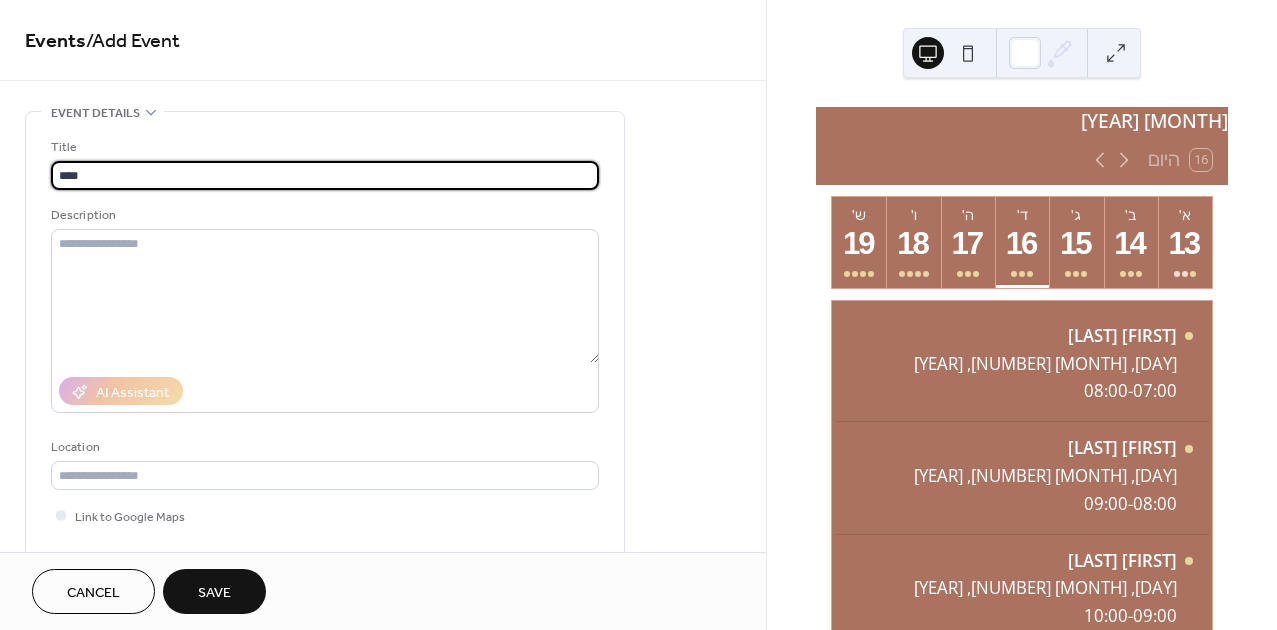 type on "****" 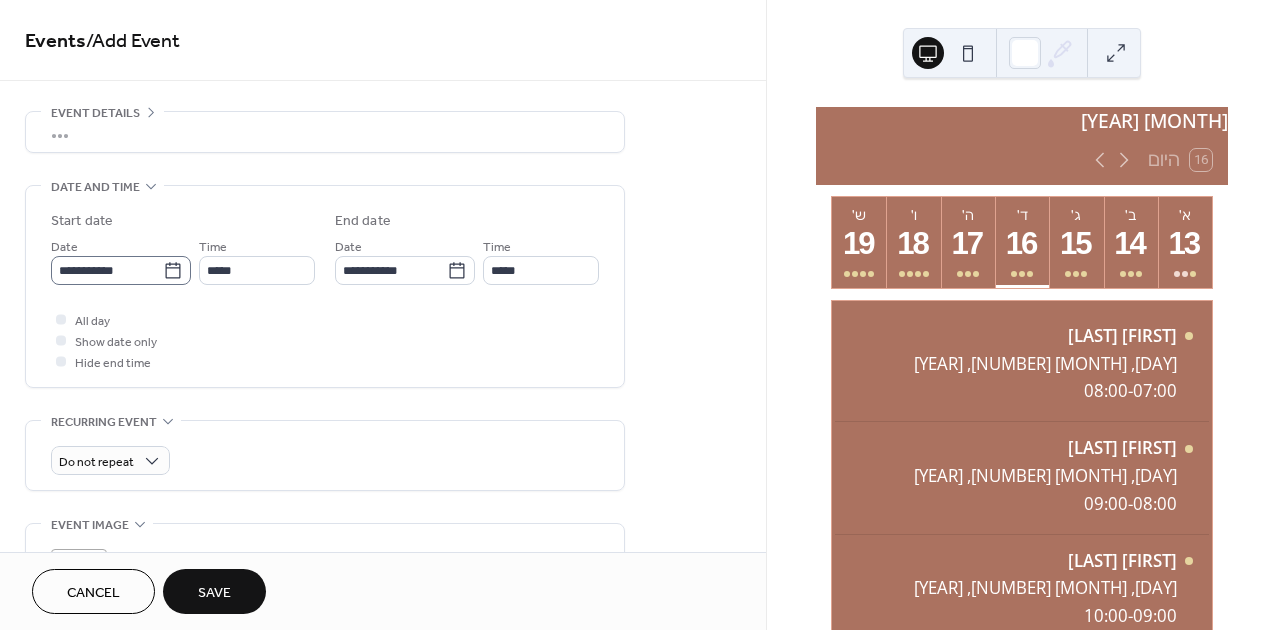 click 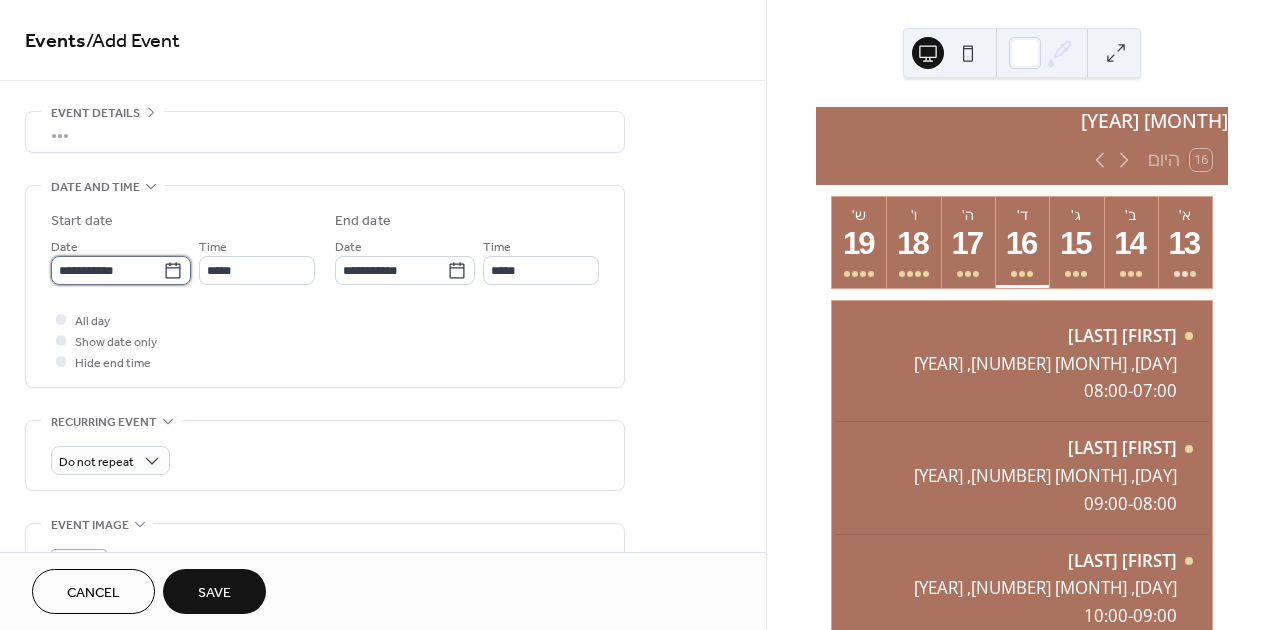 click on "**********" at bounding box center (107, 270) 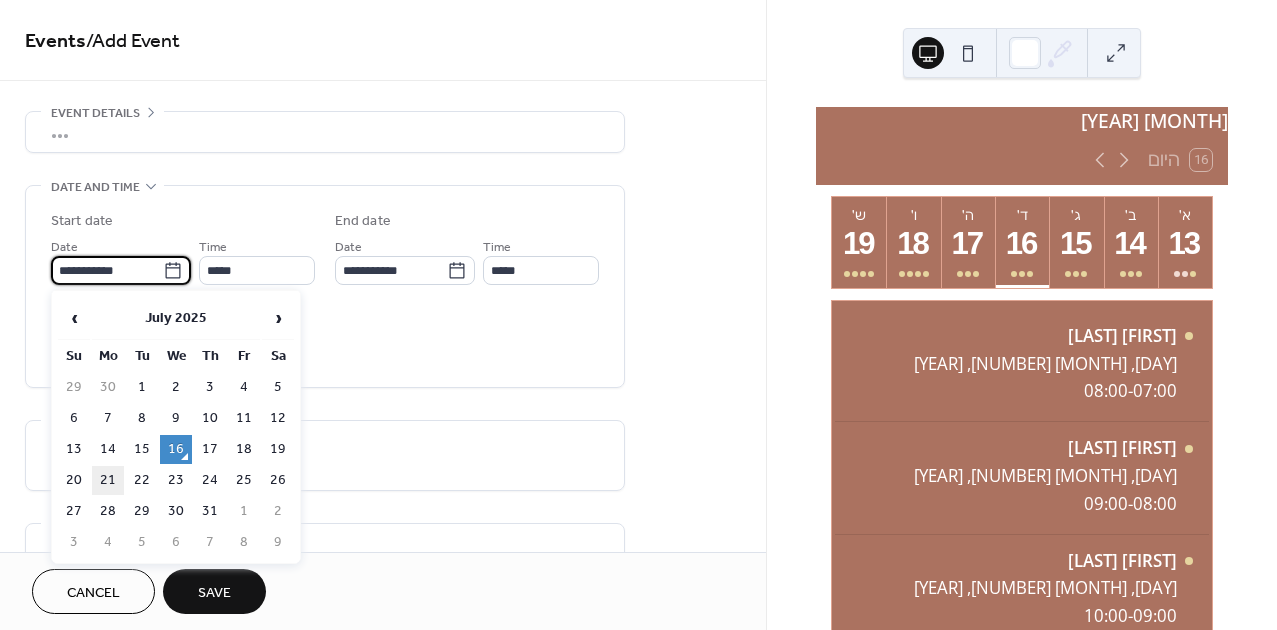 click on "21" at bounding box center (108, 480) 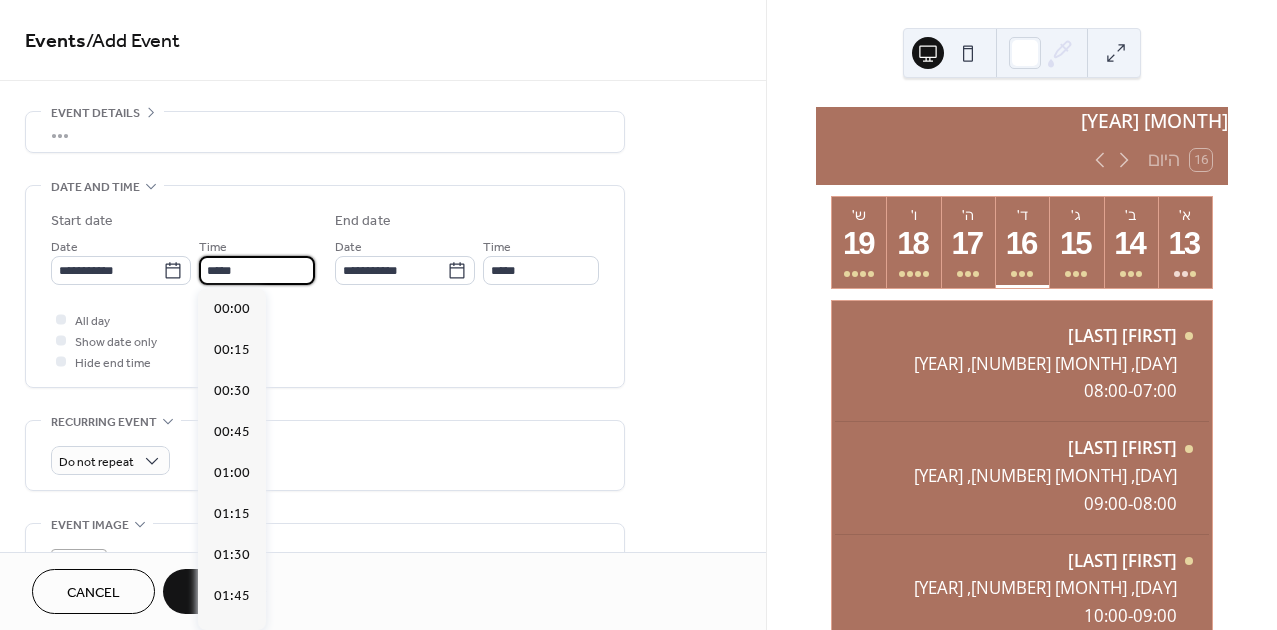 click on "*****" at bounding box center [257, 270] 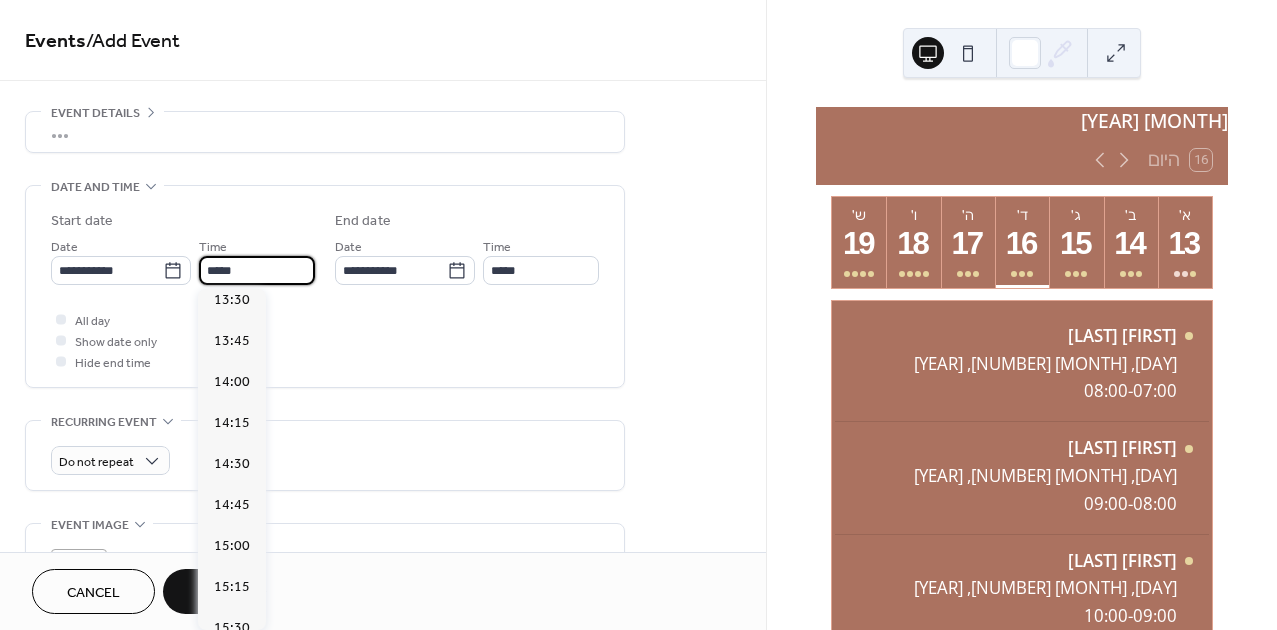 scroll, scrollTop: 2268, scrollLeft: 0, axis: vertical 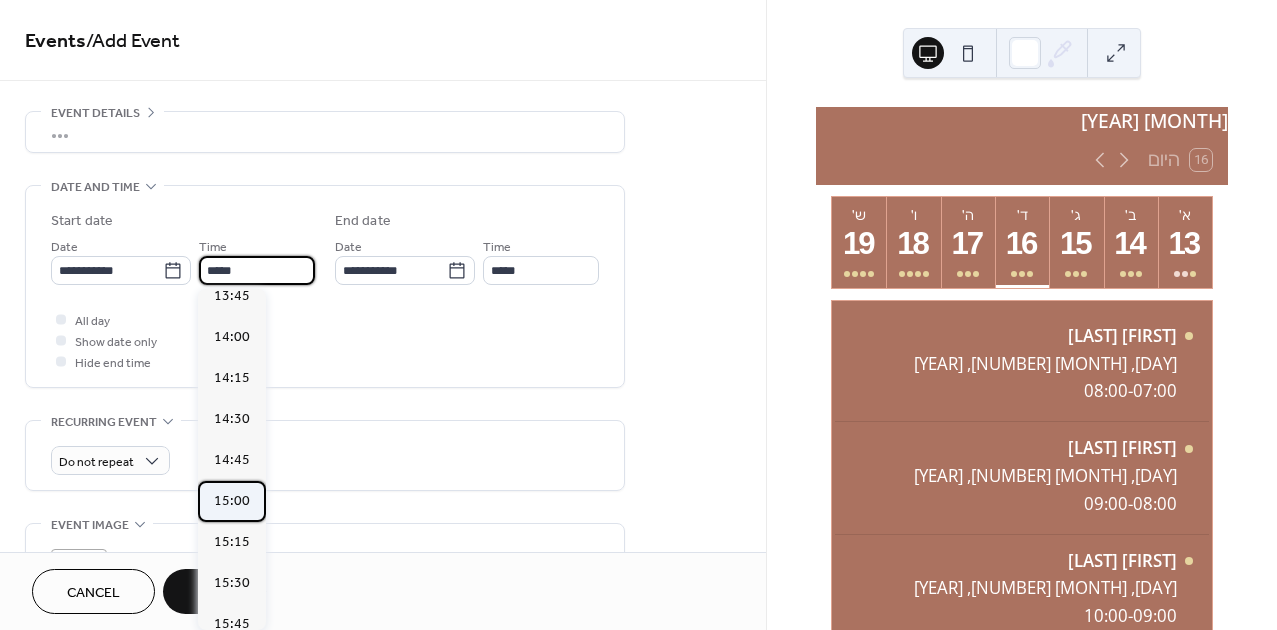 click on "15:00" at bounding box center [232, 501] 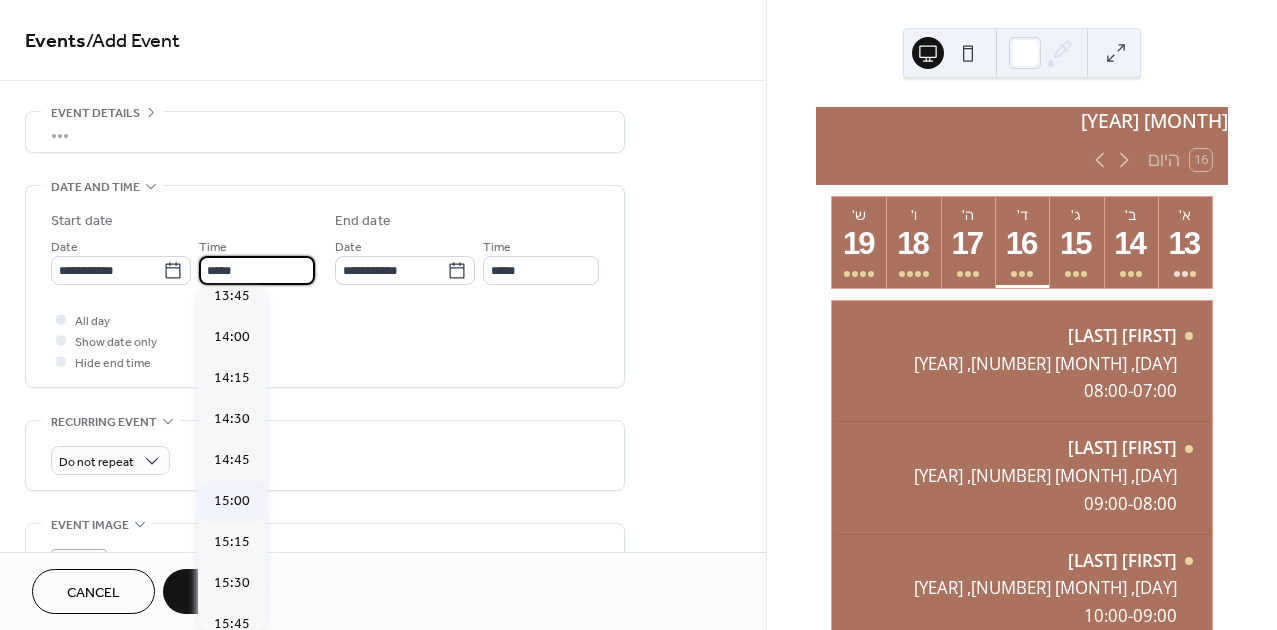 type on "*****" 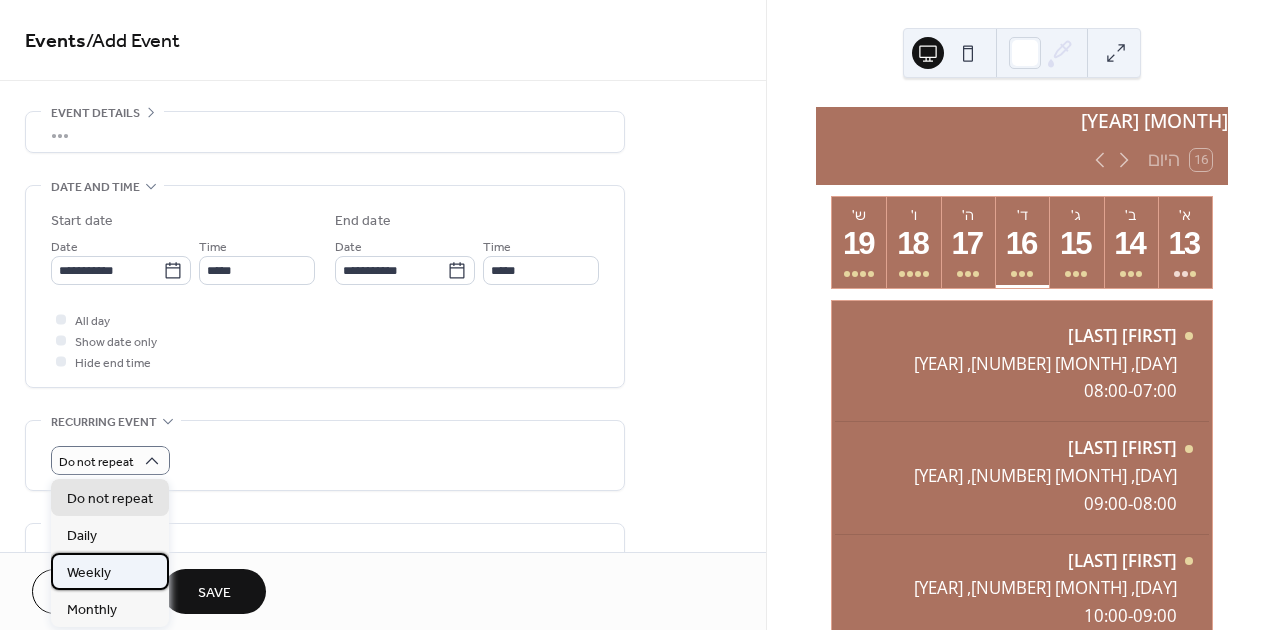 click on "Weekly" at bounding box center [89, 573] 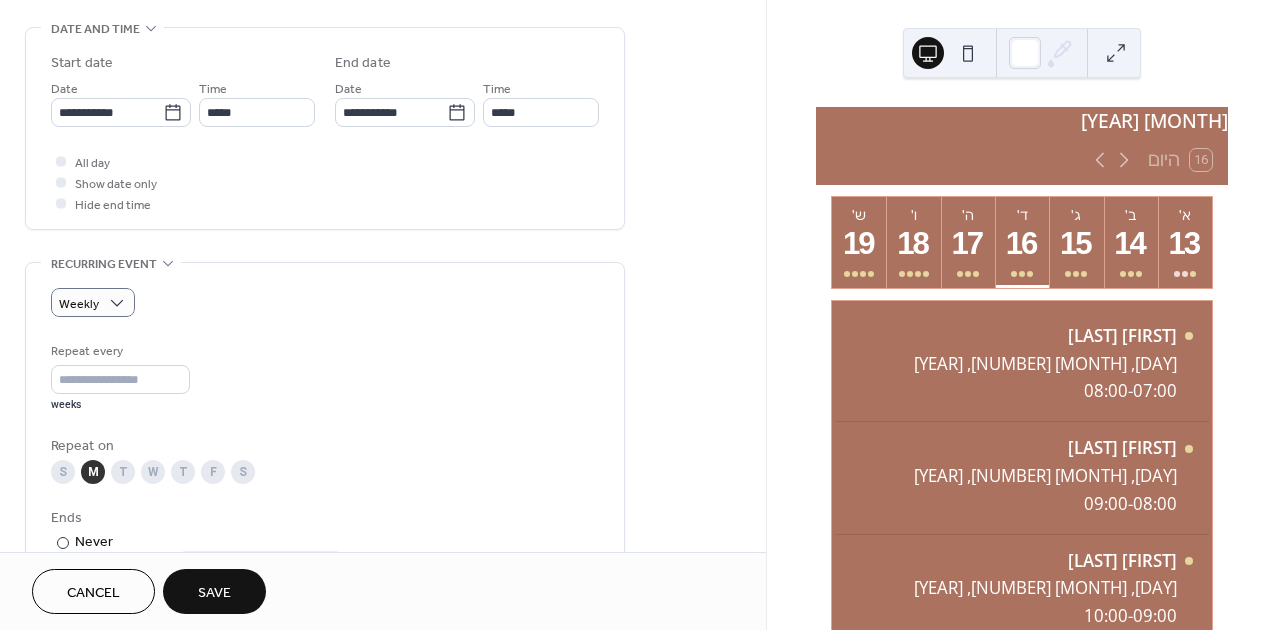 scroll, scrollTop: 200, scrollLeft: 0, axis: vertical 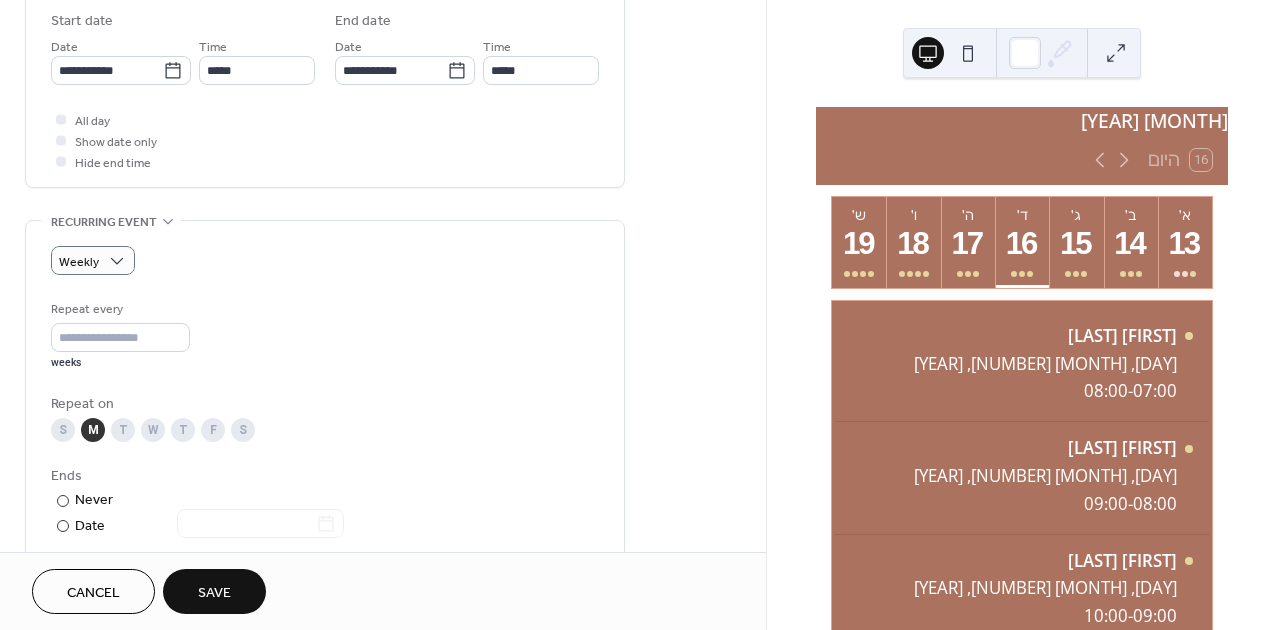 click on "Save" at bounding box center [214, 593] 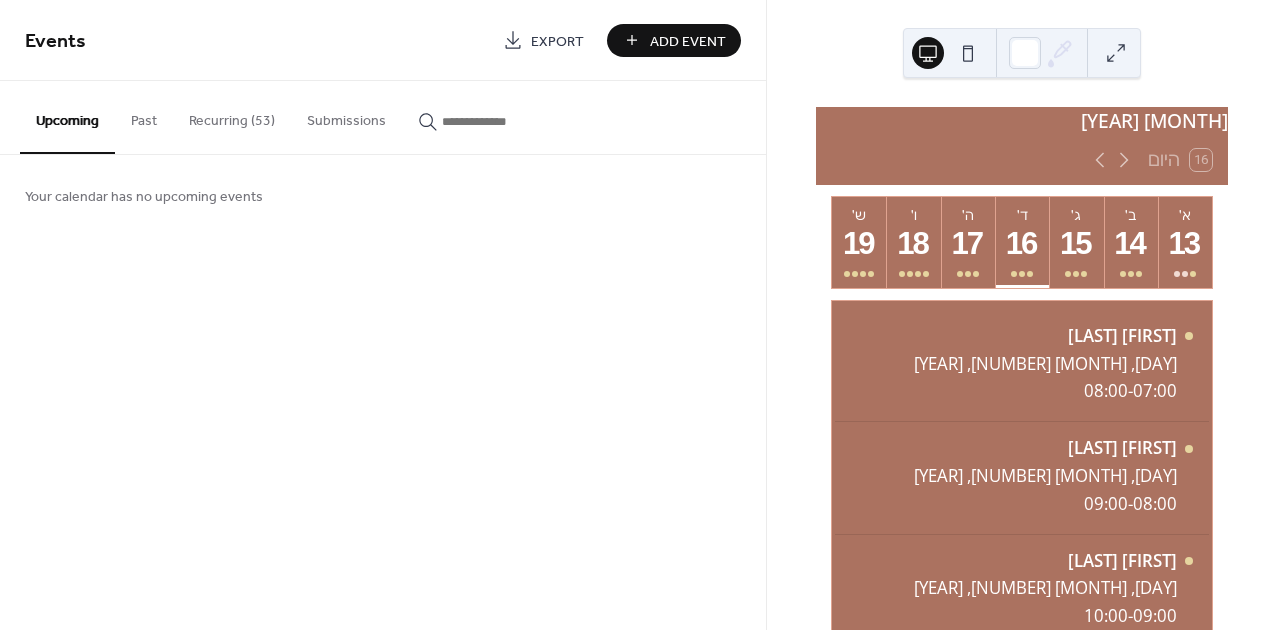 click on "Recurring (53)" at bounding box center [232, 116] 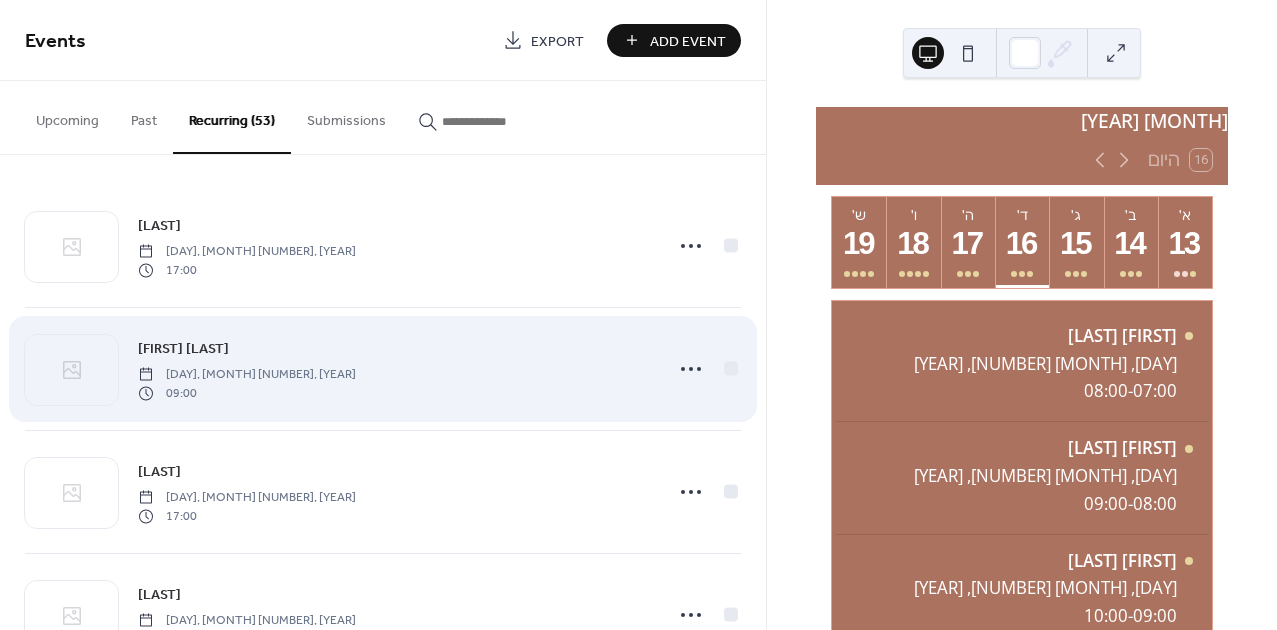 click on "דריה סיומין" at bounding box center (183, 349) 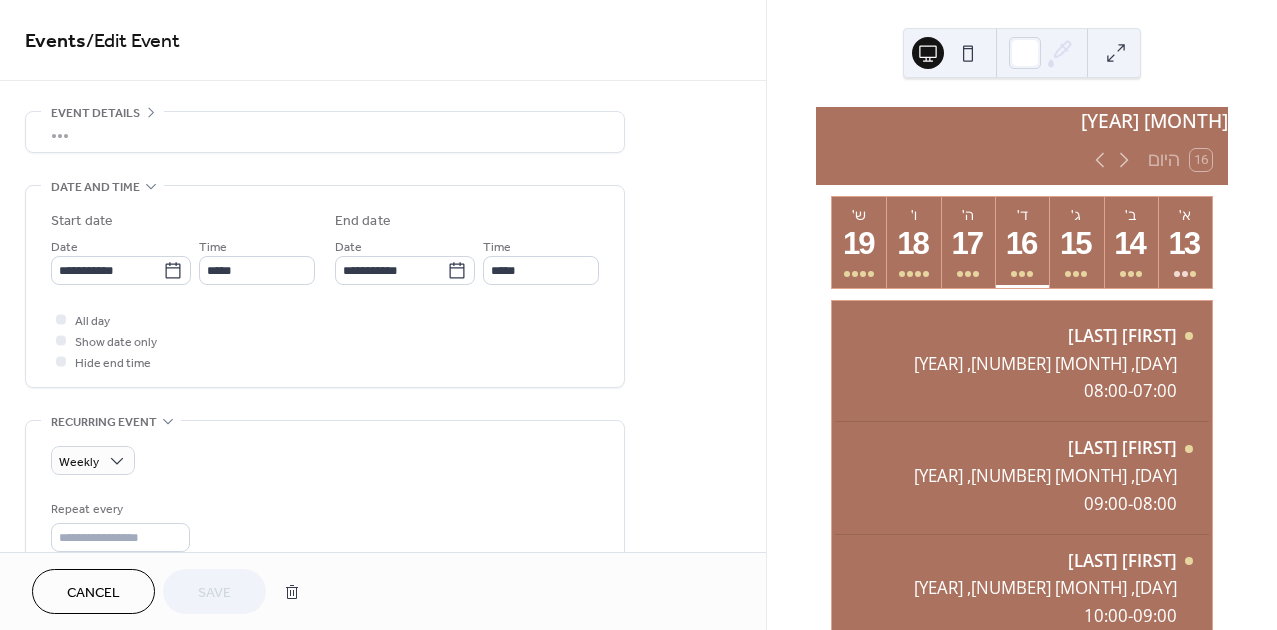 scroll, scrollTop: 63, scrollLeft: 0, axis: vertical 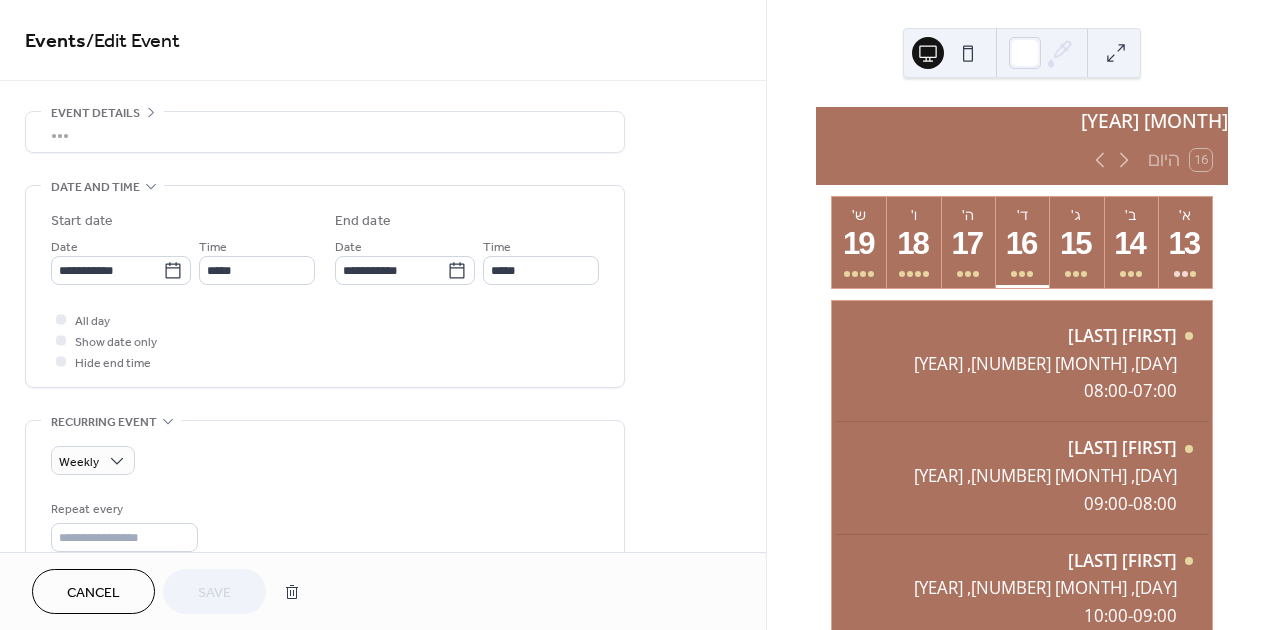 click on "Cancel" at bounding box center (93, 591) 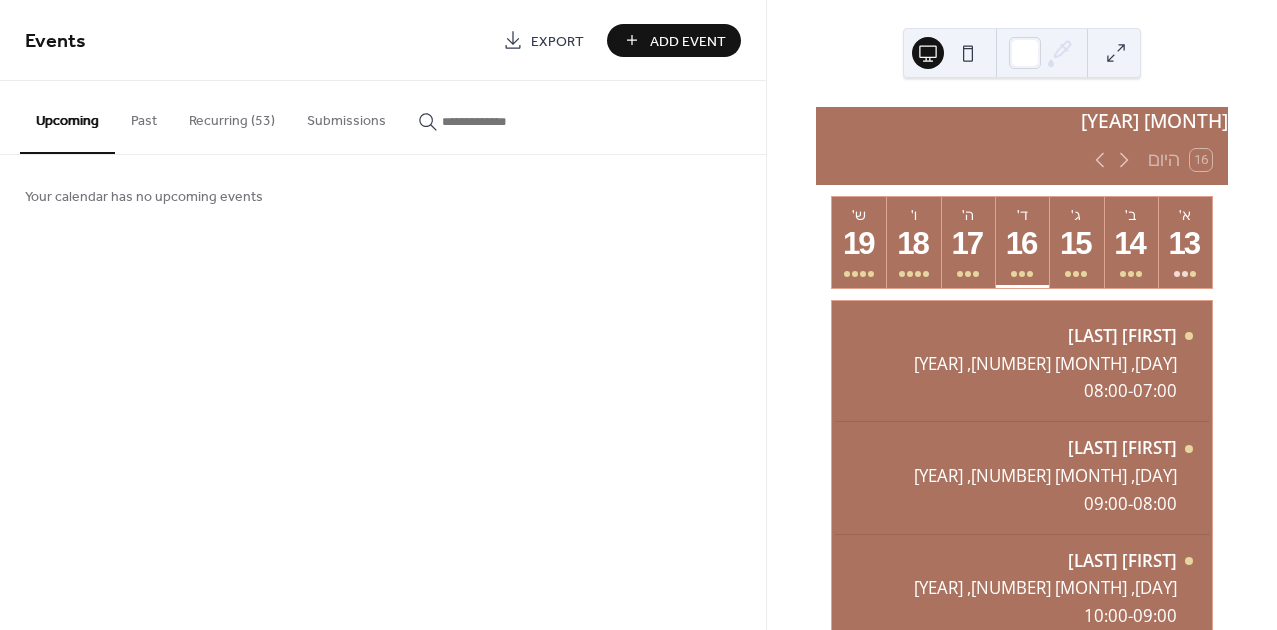 click on "Recurring (53)" at bounding box center [232, 116] 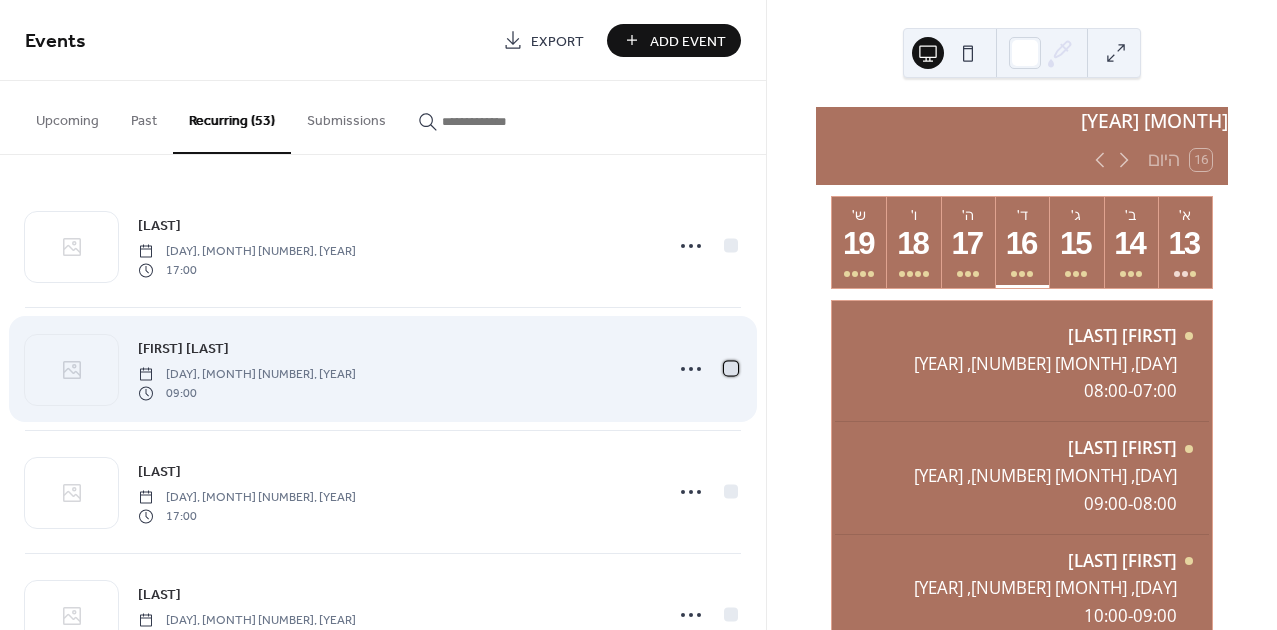 click at bounding box center (731, 368) 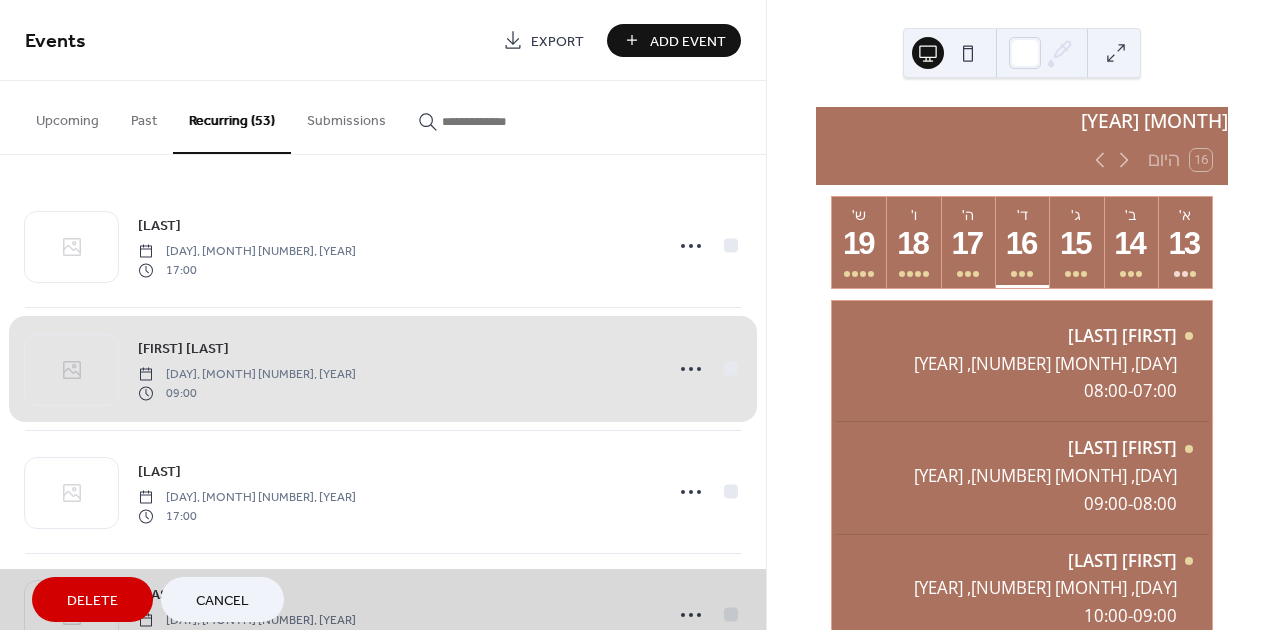 click on "Delete" at bounding box center (92, 601) 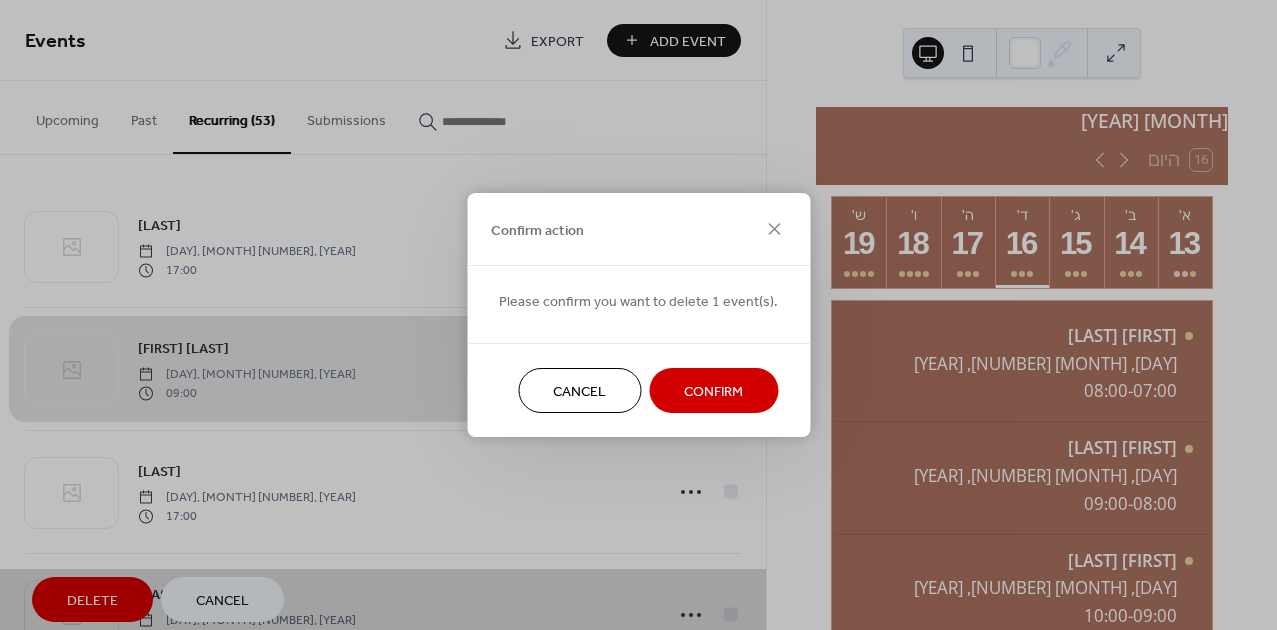 click on "Confirm" at bounding box center [713, 390] 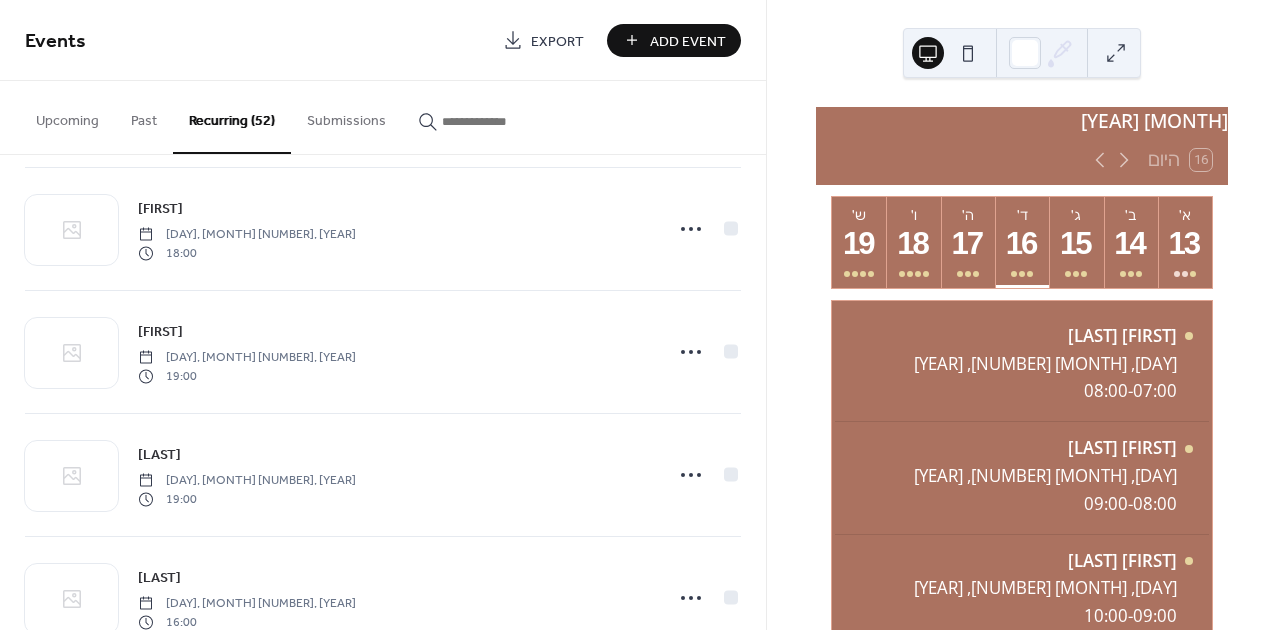 scroll, scrollTop: 2700, scrollLeft: 0, axis: vertical 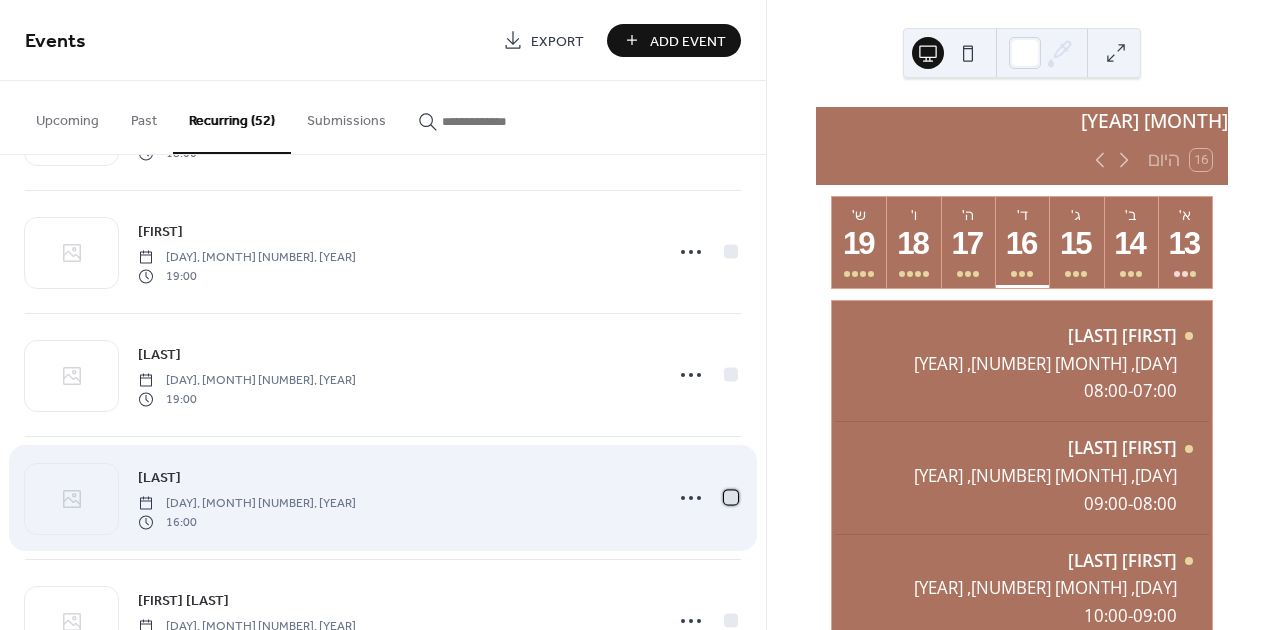 click at bounding box center (731, 497) 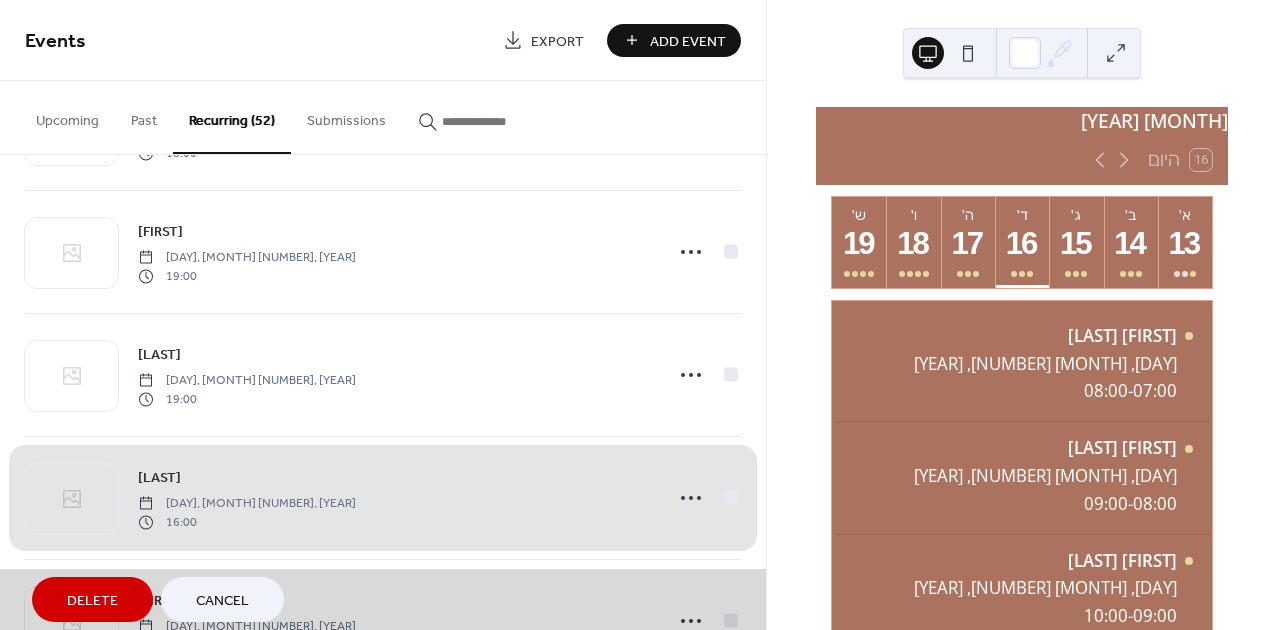 click on "Delete" at bounding box center [92, 601] 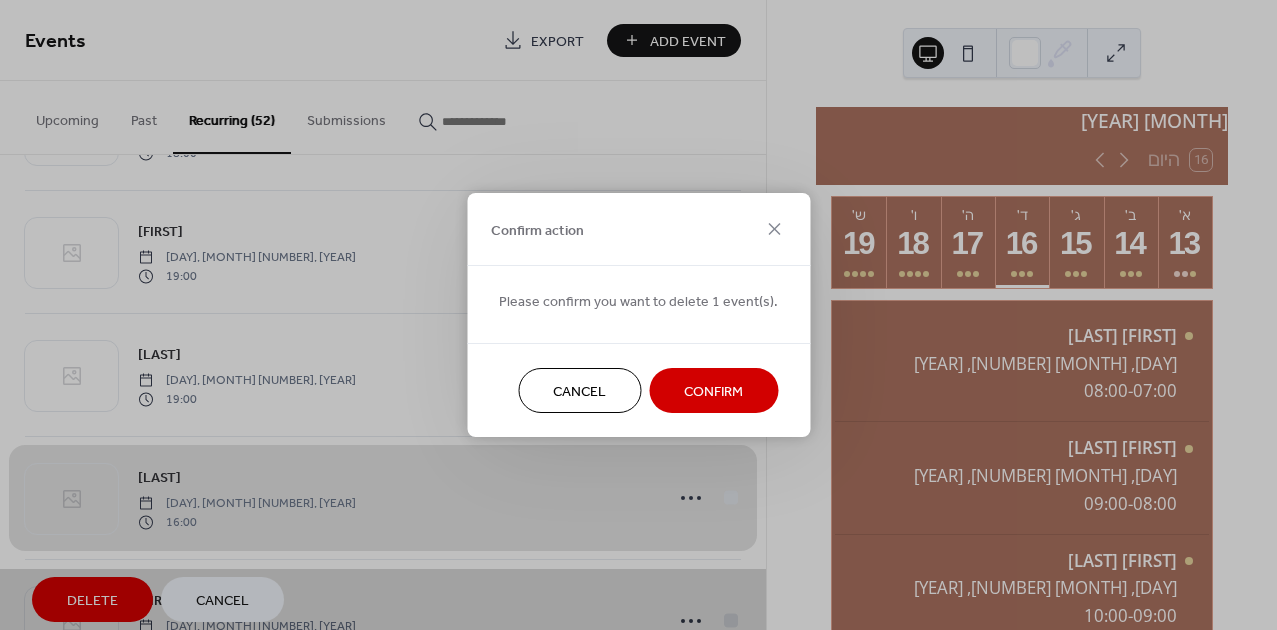 click on "Confirm" at bounding box center [713, 392] 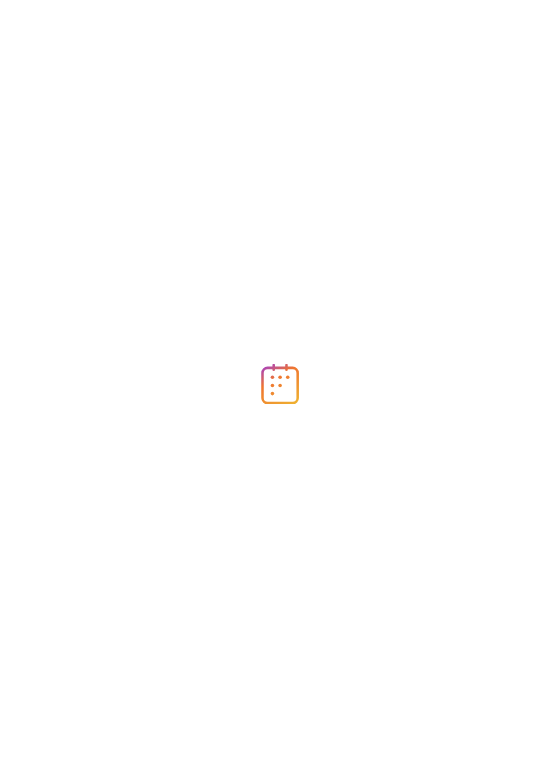 scroll, scrollTop: 0, scrollLeft: 0, axis: both 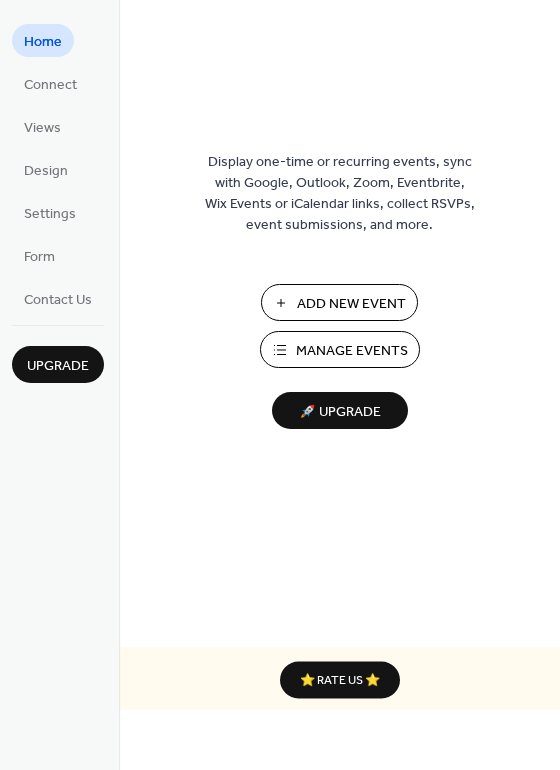 click on "Manage Events" at bounding box center [352, 351] 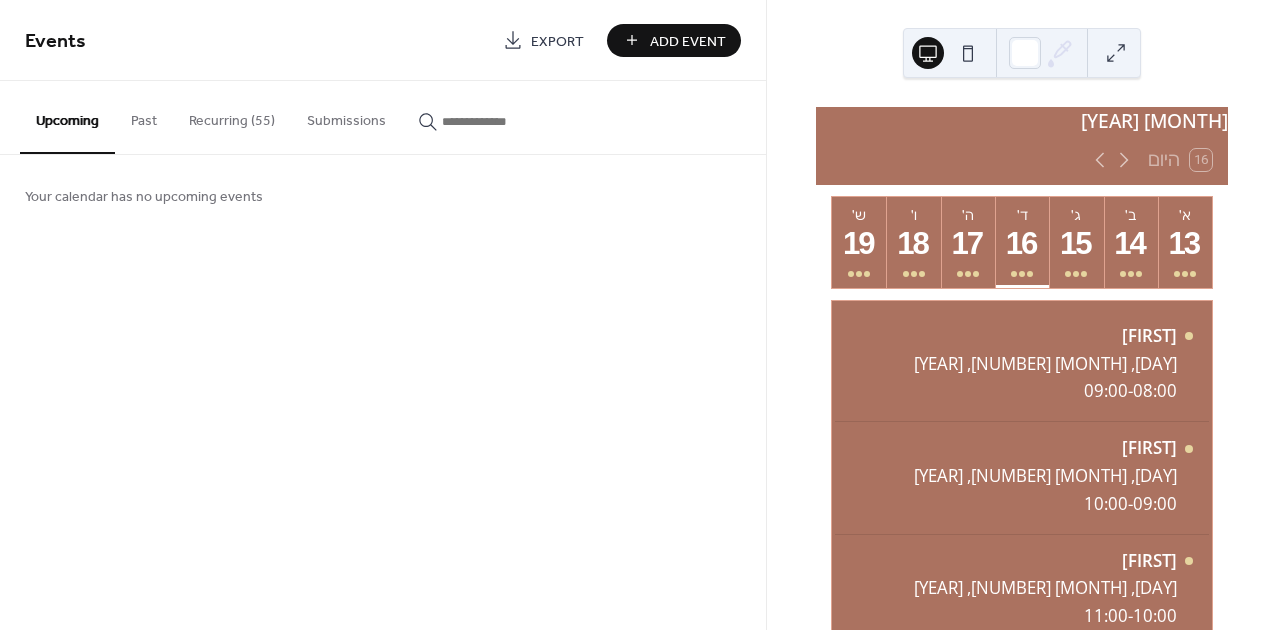 scroll, scrollTop: 0, scrollLeft: 0, axis: both 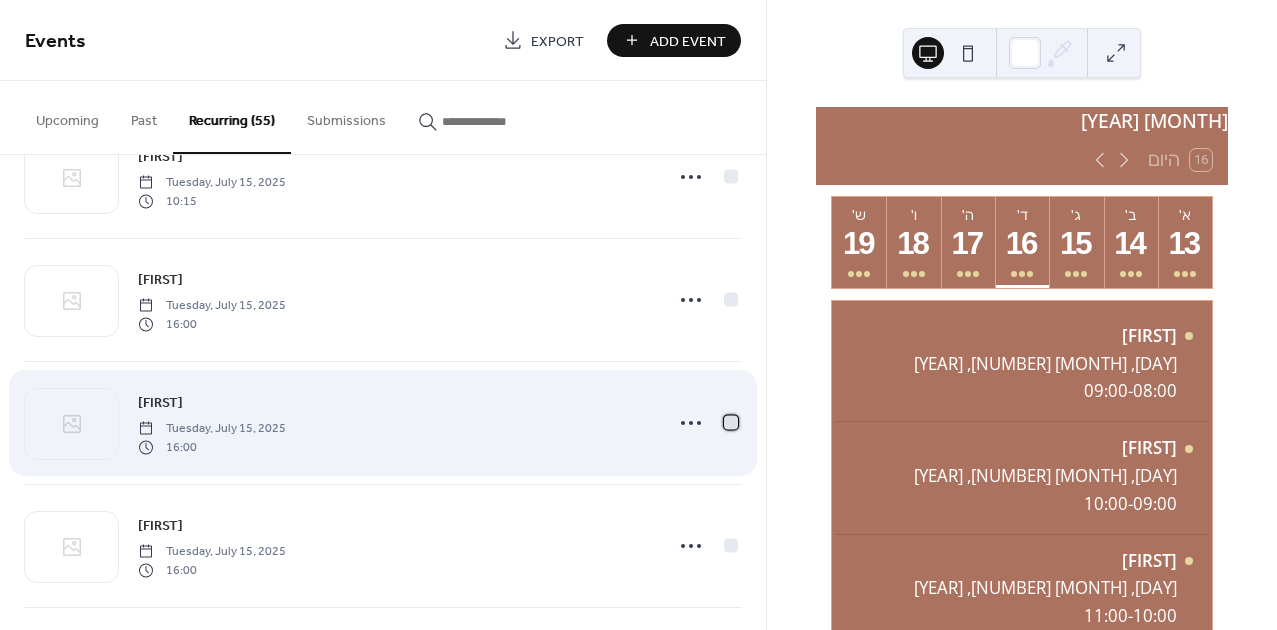 click at bounding box center (731, 422) 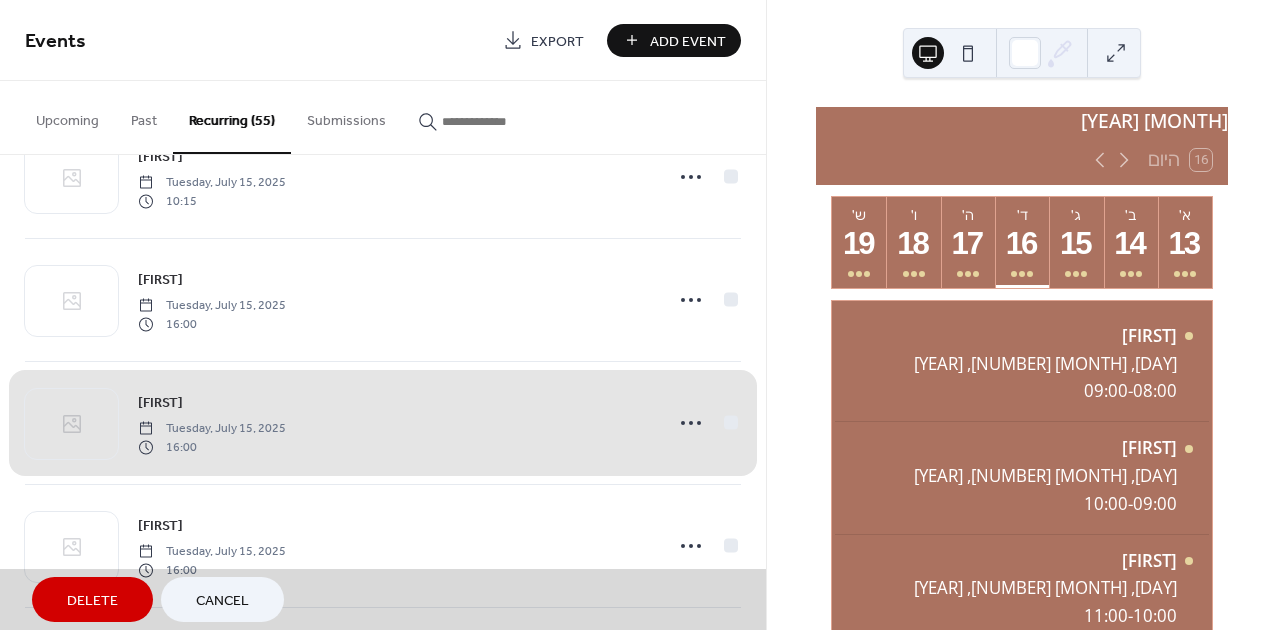 click on "Delete" at bounding box center (92, 599) 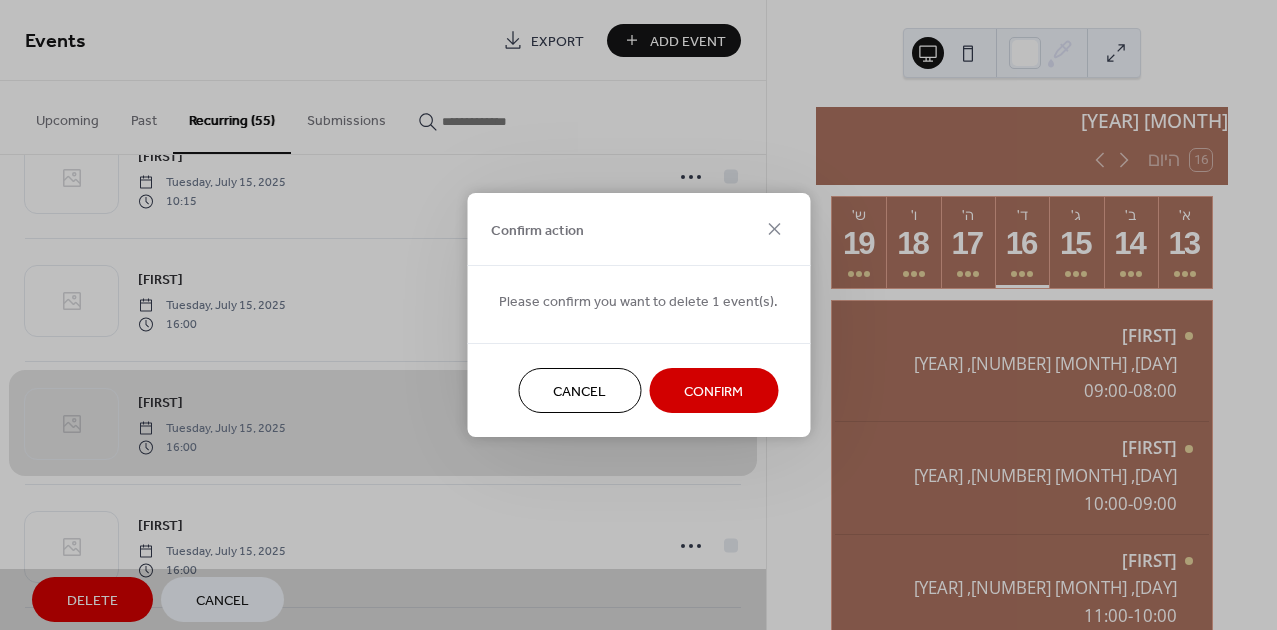 click on "Confirm" at bounding box center [713, 392] 